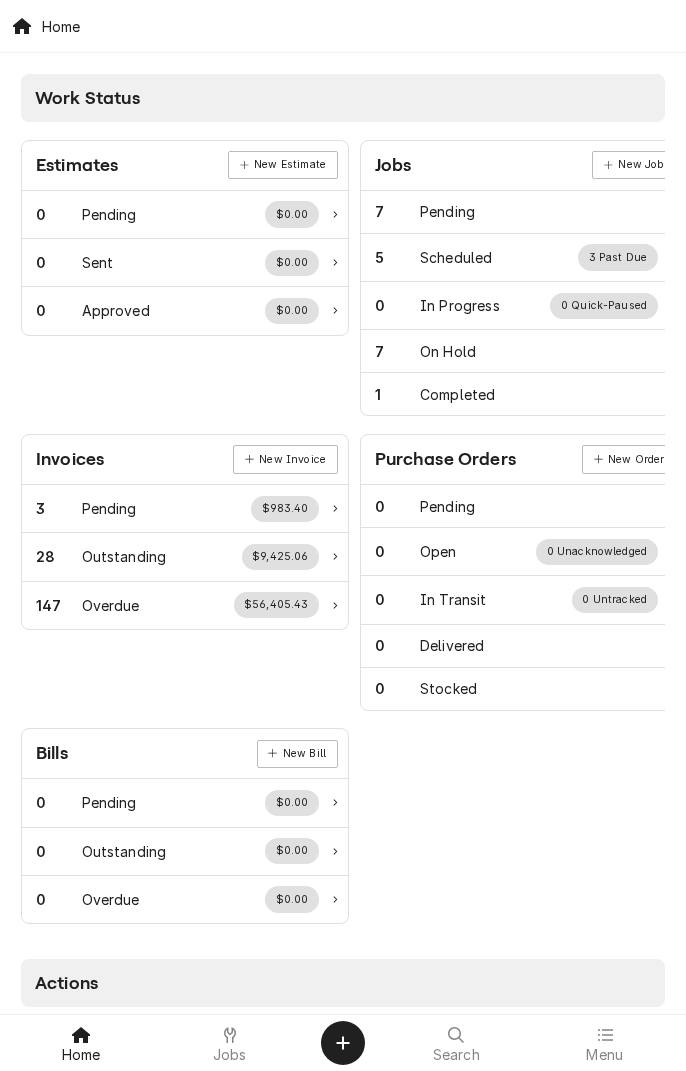scroll, scrollTop: 0, scrollLeft: 0, axis: both 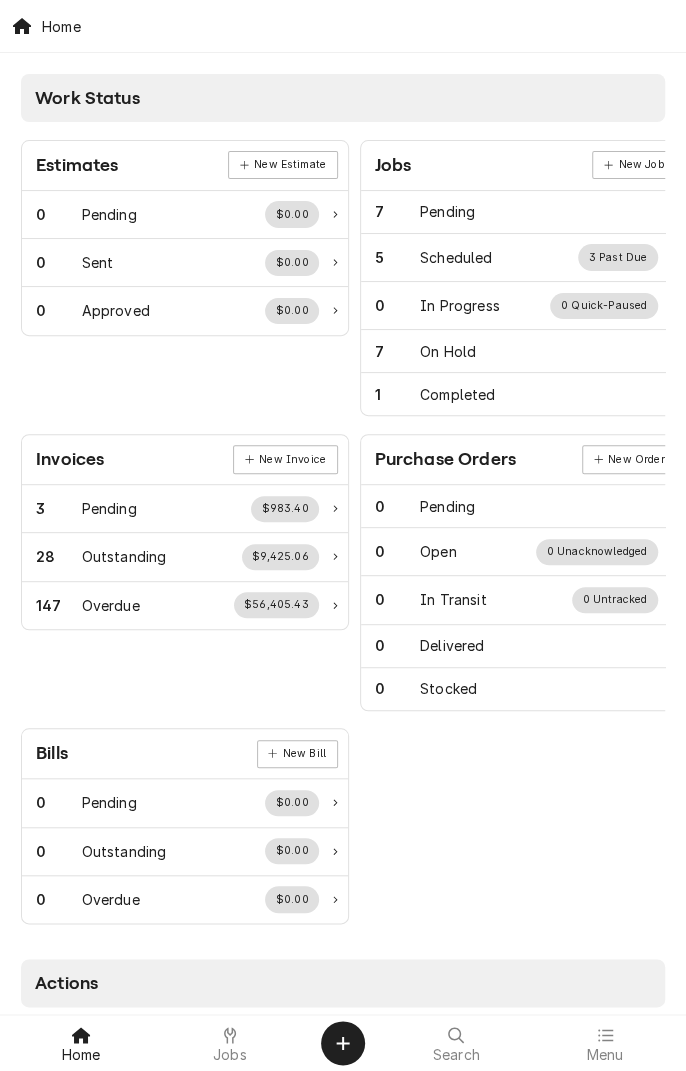 click 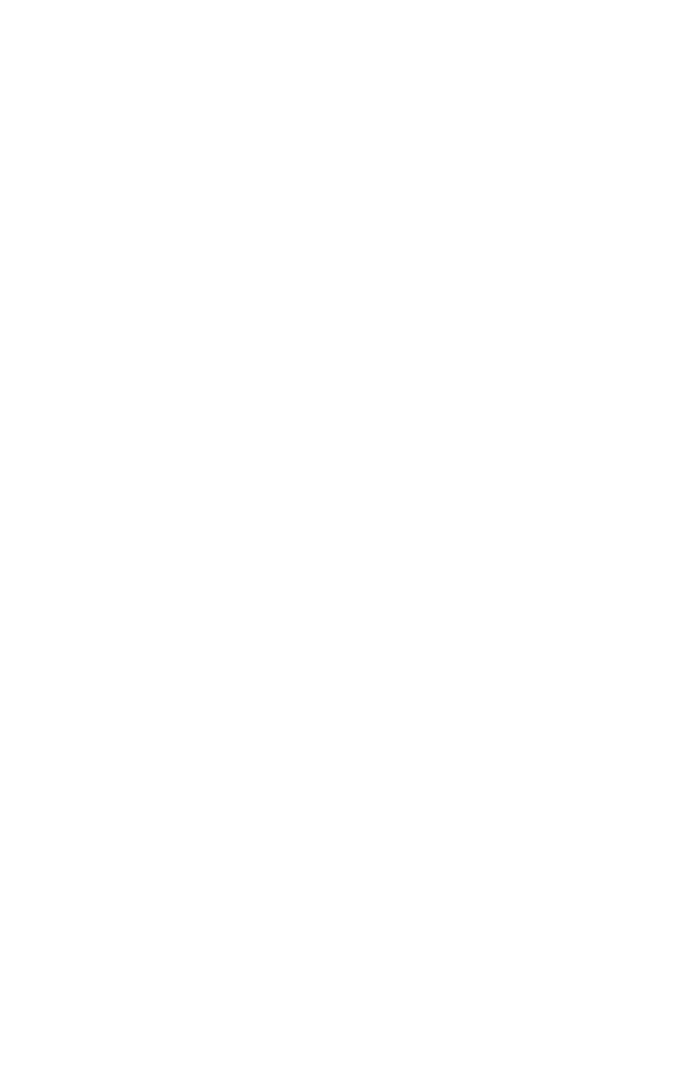 scroll, scrollTop: 0, scrollLeft: 0, axis: both 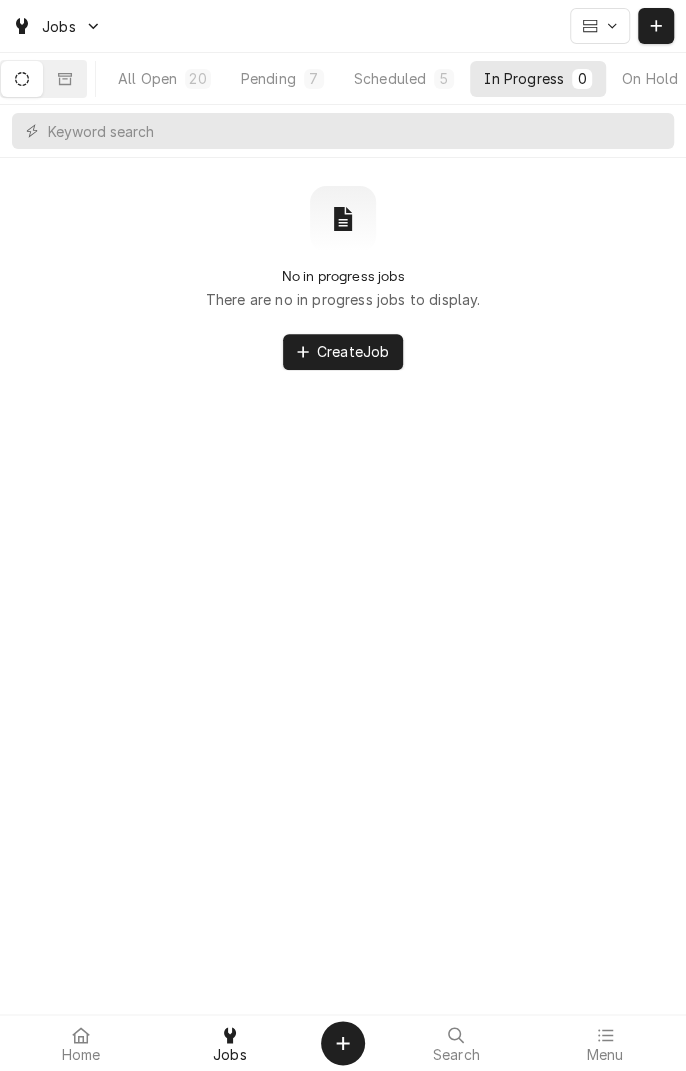 click at bounding box center [65, 79] 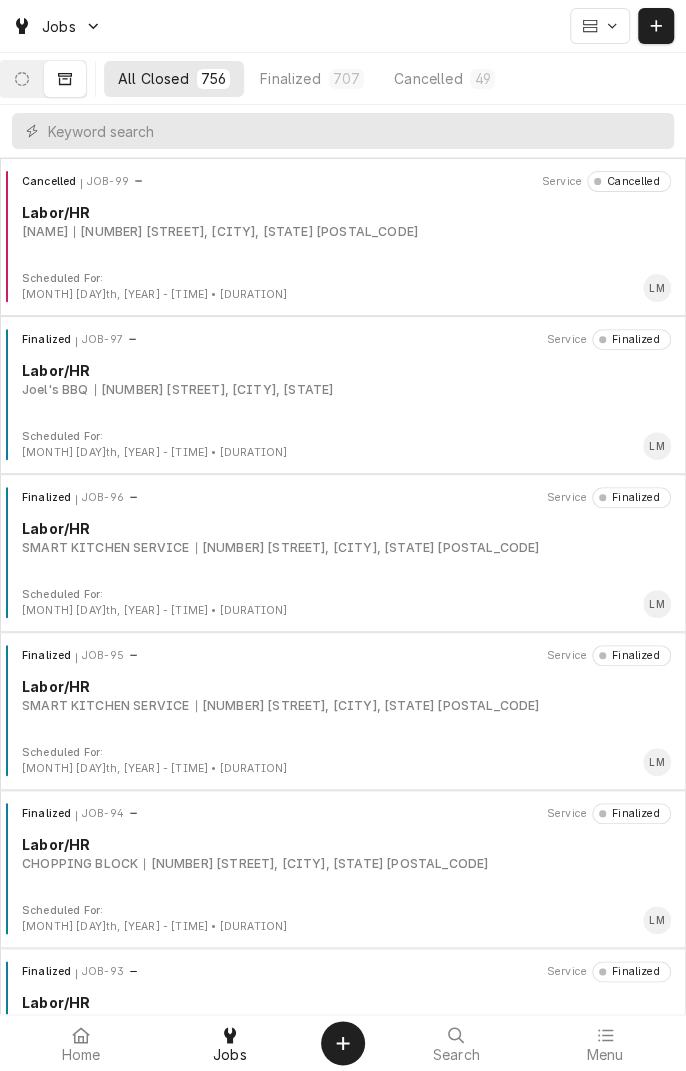 click on "Cancelled JOB-99 Service Cancelled Labor/HR Don Lupe-Lucious 5203 John Stockbauer Dr, Victoria, TX 77904 Scheduled For: May 17th, 2024 - 2:00 PM • 1h LM" at bounding box center (343, 237) 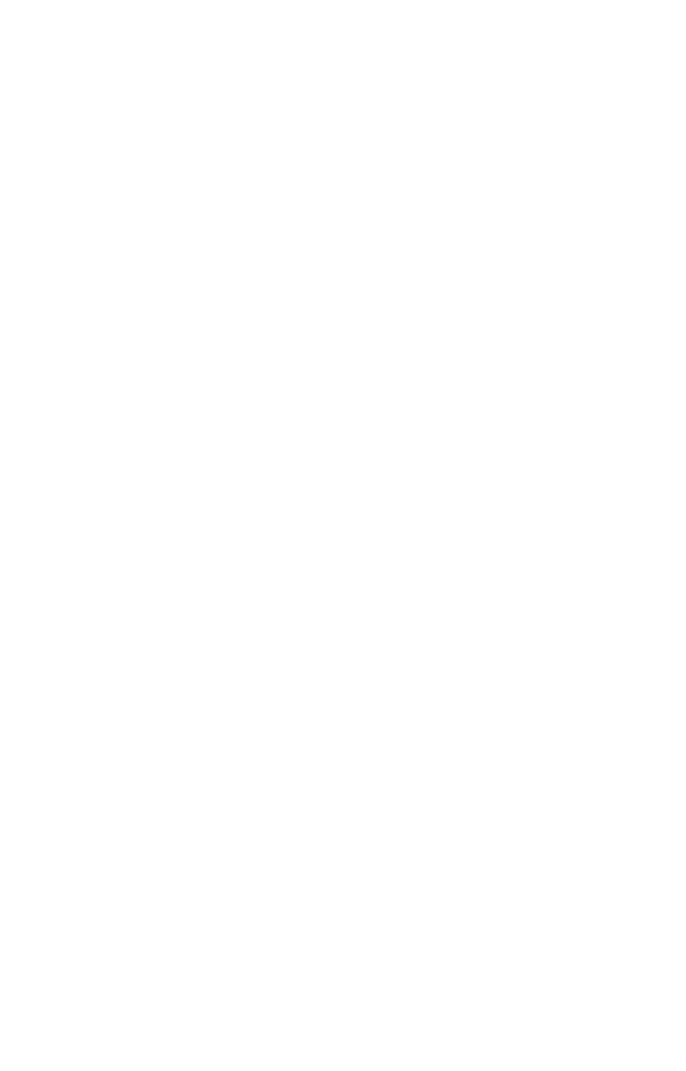 scroll, scrollTop: 0, scrollLeft: 0, axis: both 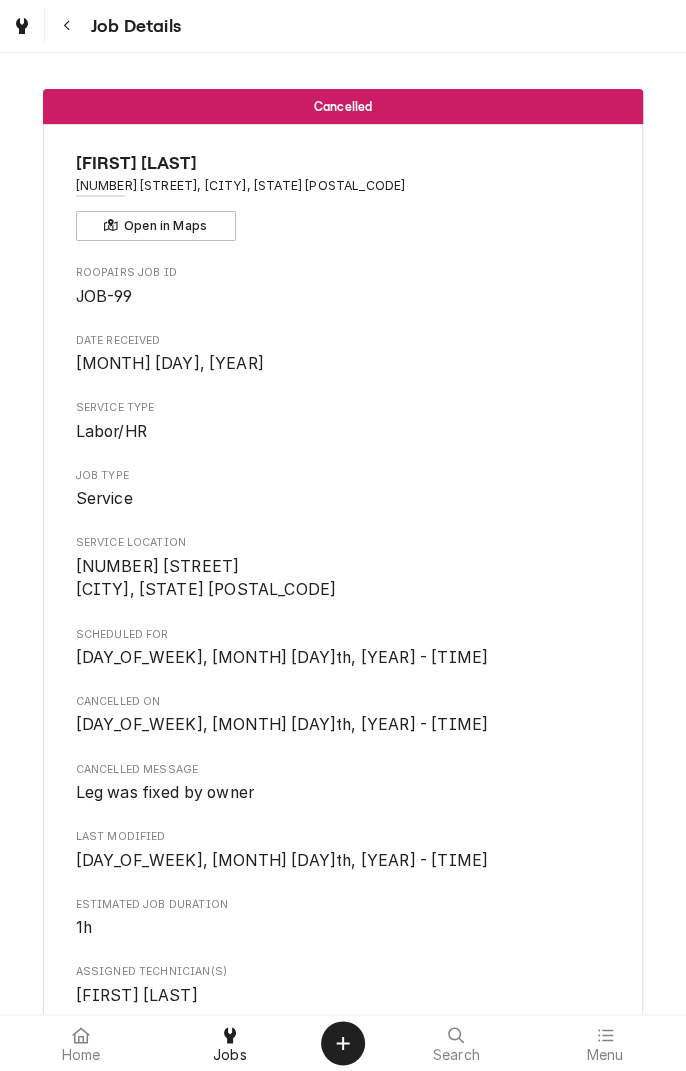 click 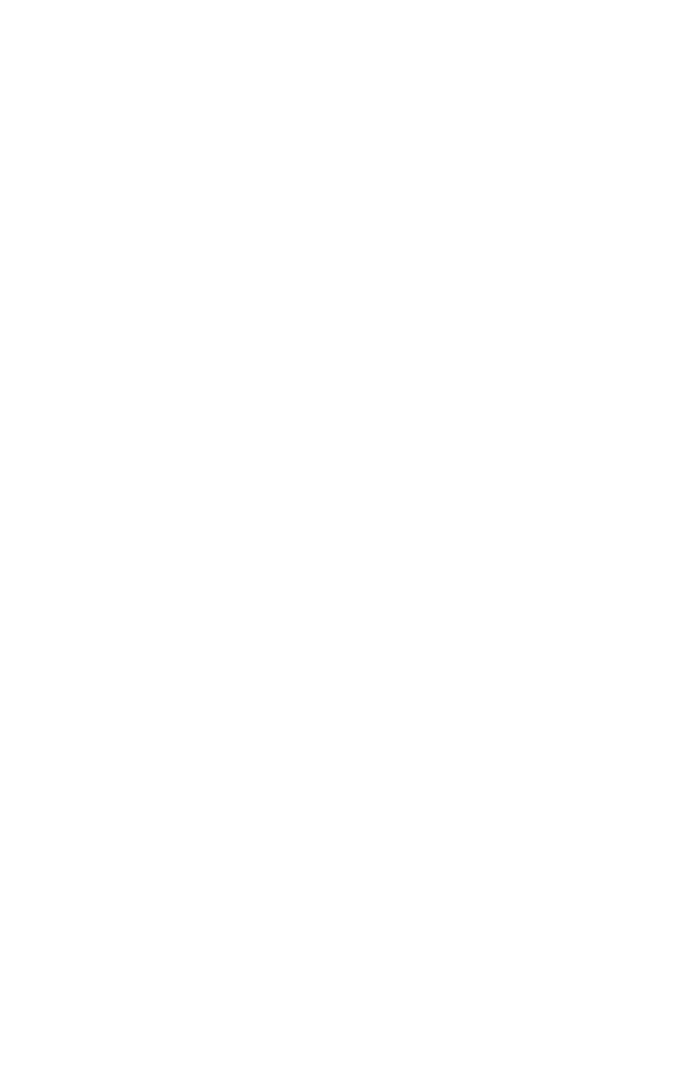 scroll, scrollTop: 0, scrollLeft: 0, axis: both 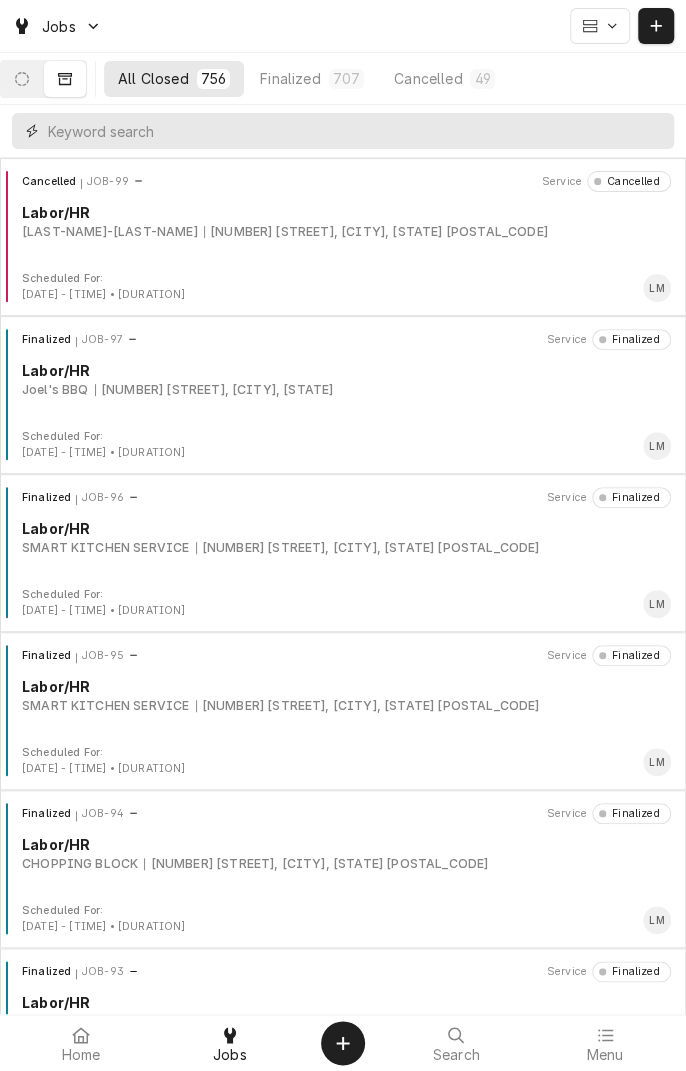 click at bounding box center [356, 131] 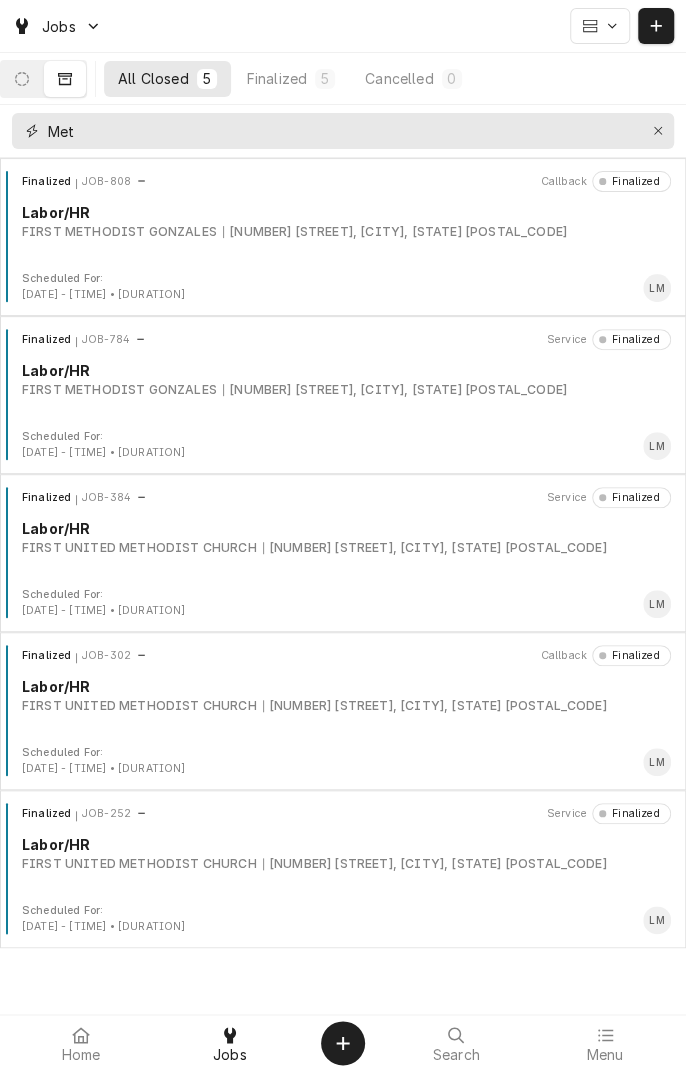 type on "Met" 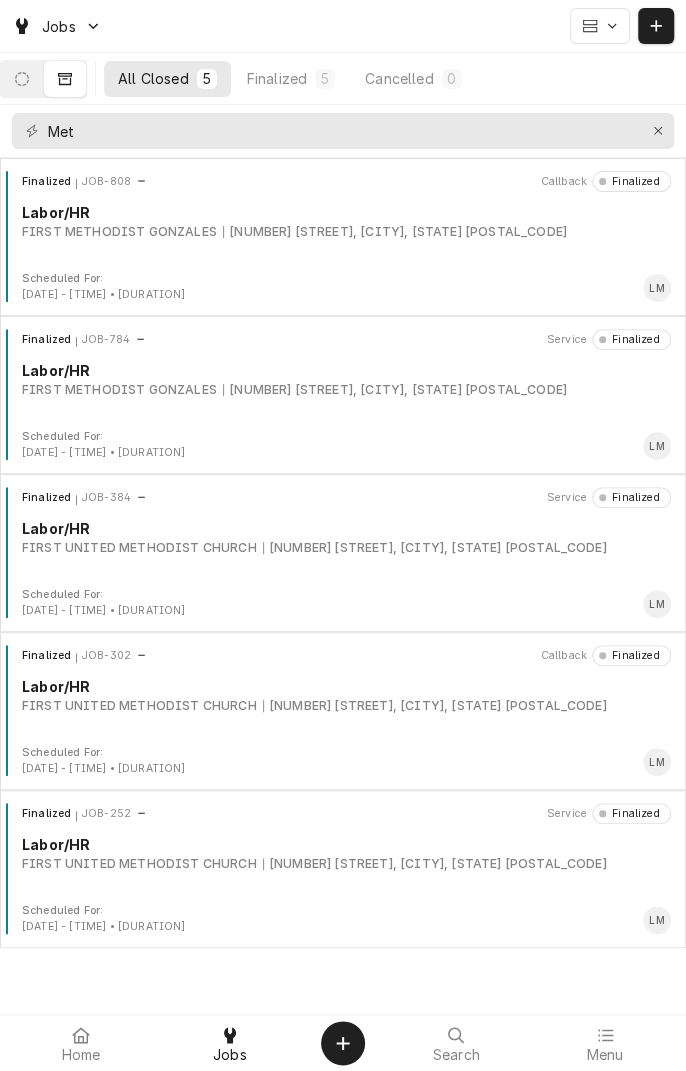 click on "[NUMBER] [STREET], [CITY], [STATE] [POSTAL_CODE]" at bounding box center (395, 232) 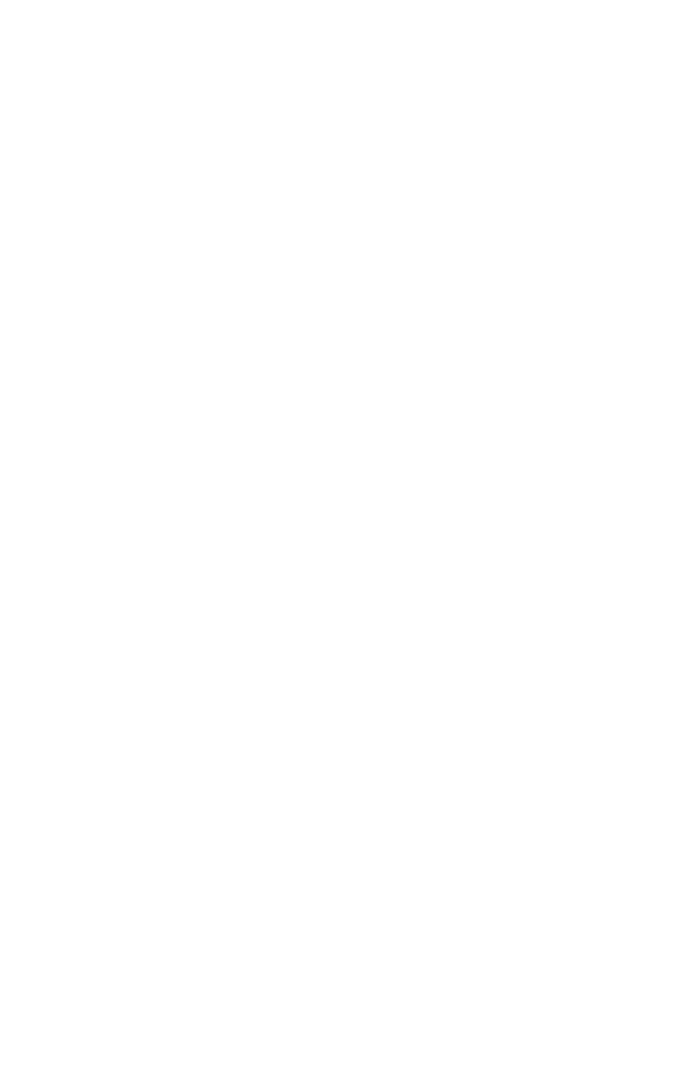 scroll, scrollTop: 0, scrollLeft: 0, axis: both 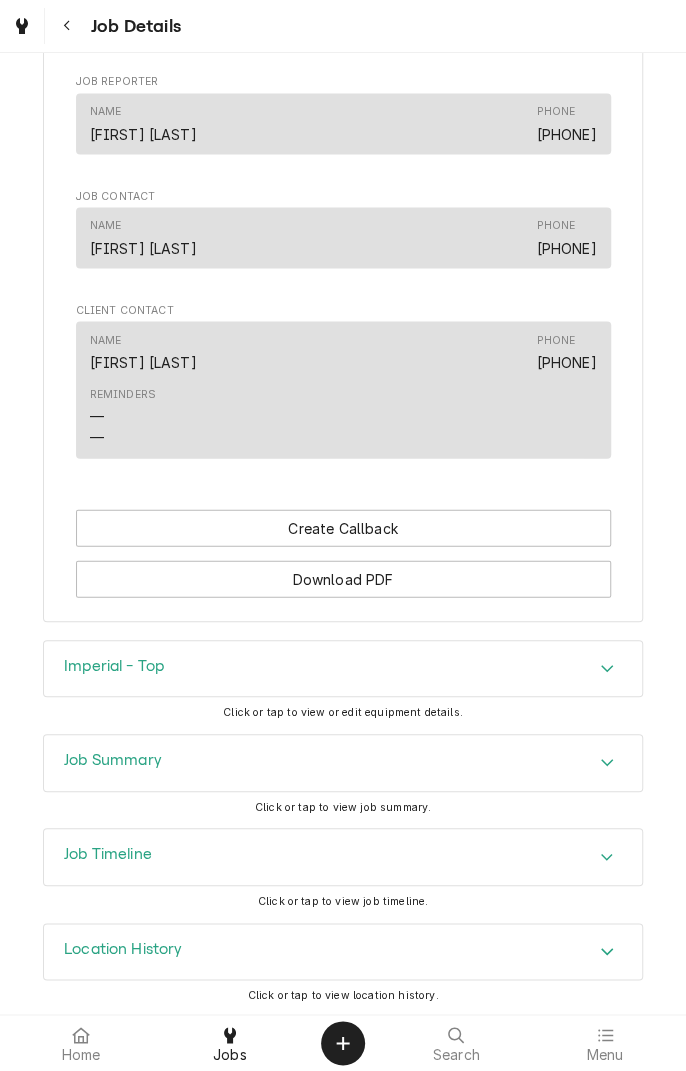 click 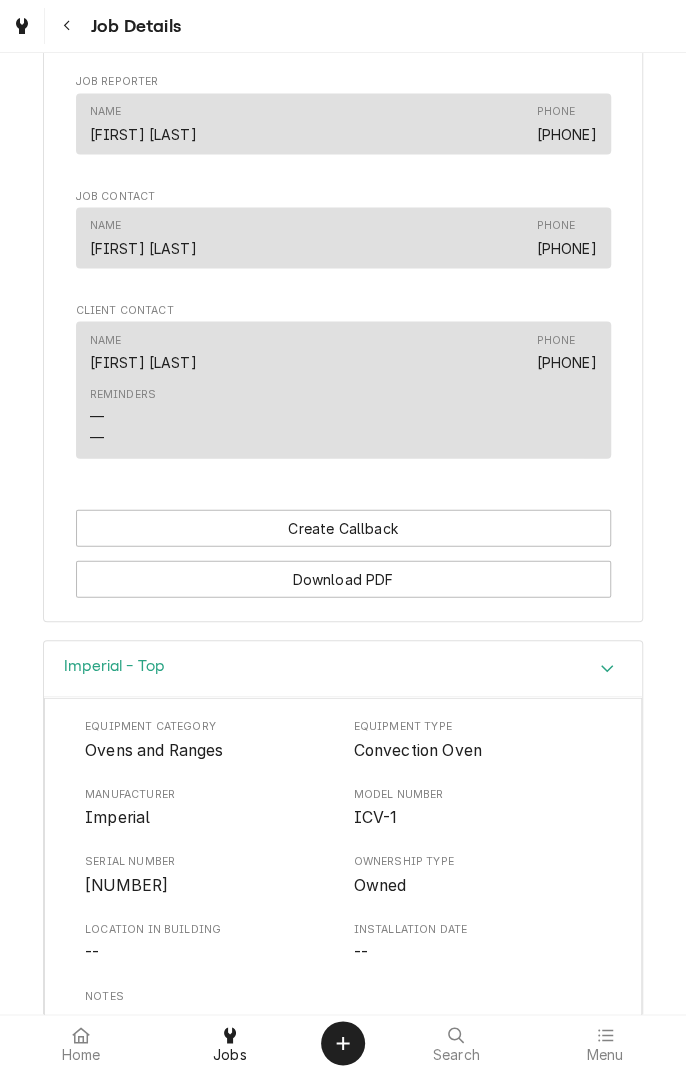 click at bounding box center (67, 26) 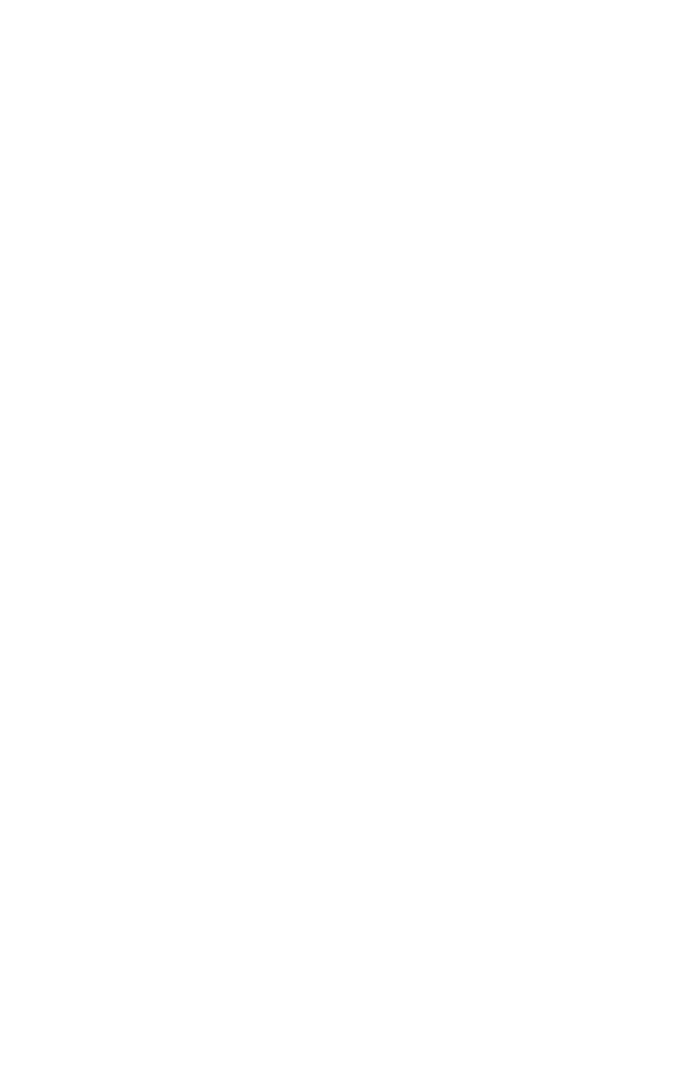 scroll, scrollTop: 0, scrollLeft: 0, axis: both 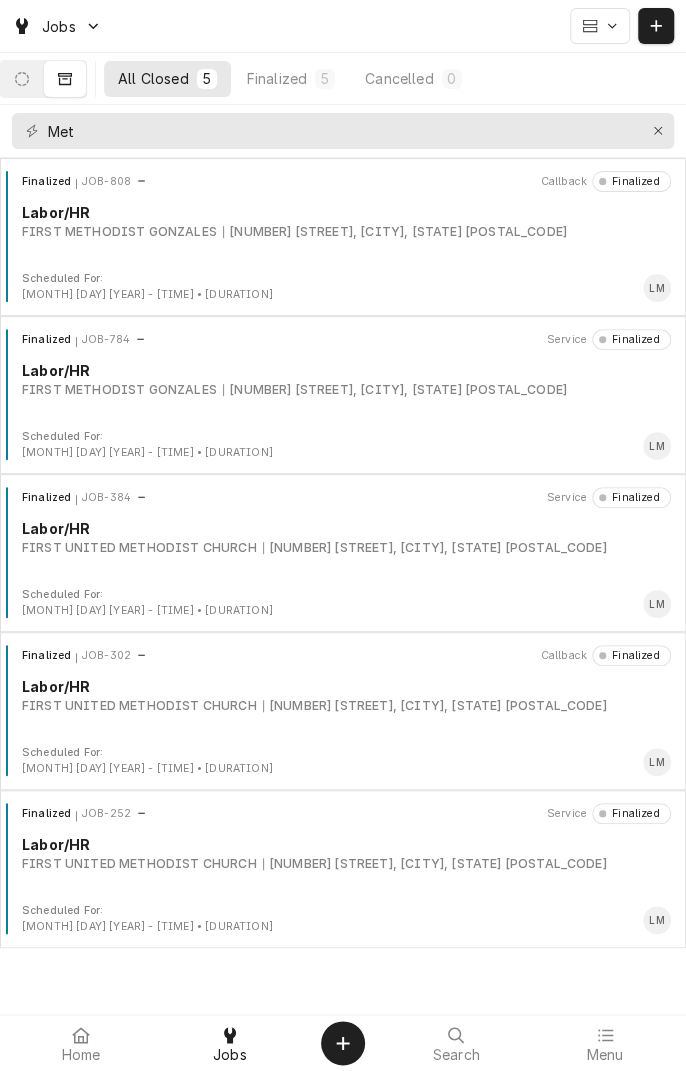 click 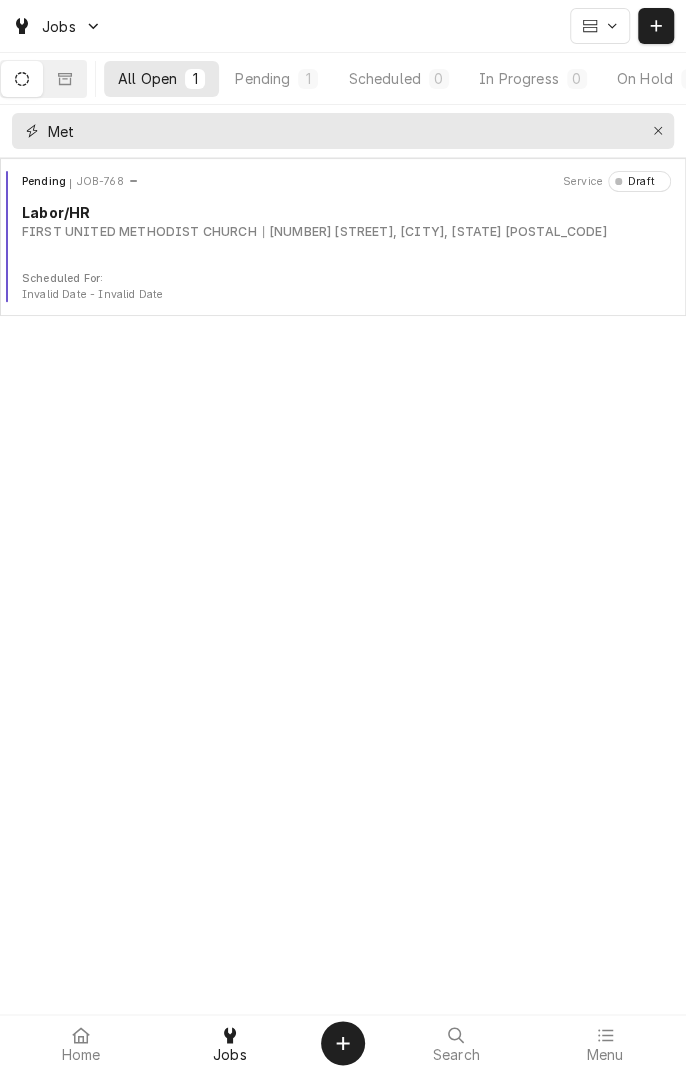 click 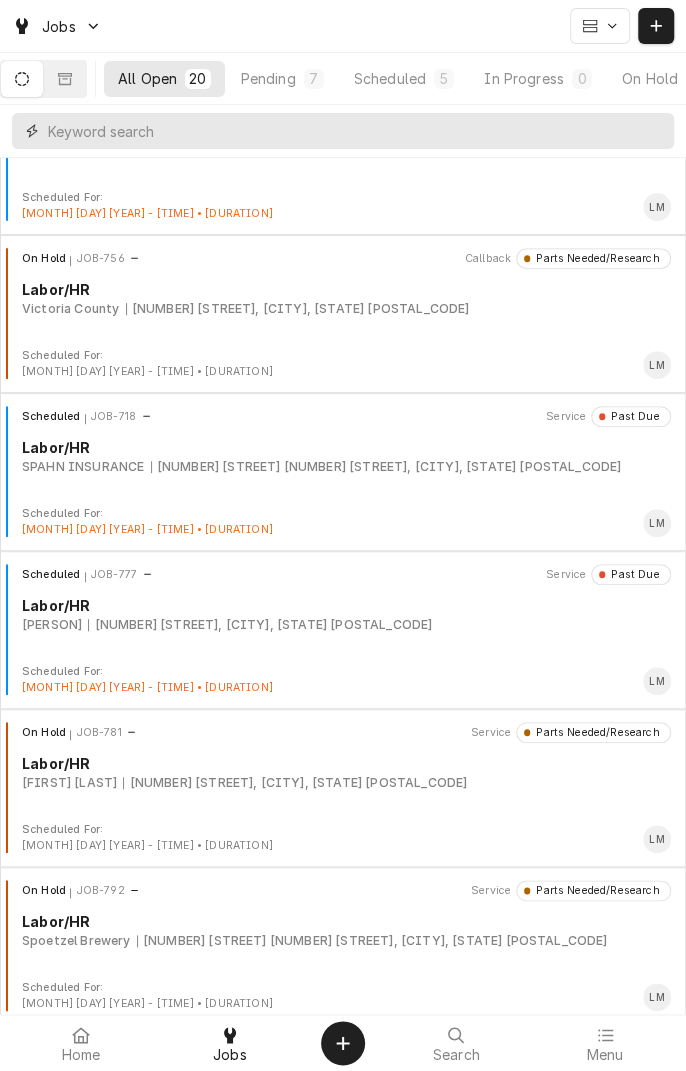 scroll, scrollTop: 261, scrollLeft: 0, axis: vertical 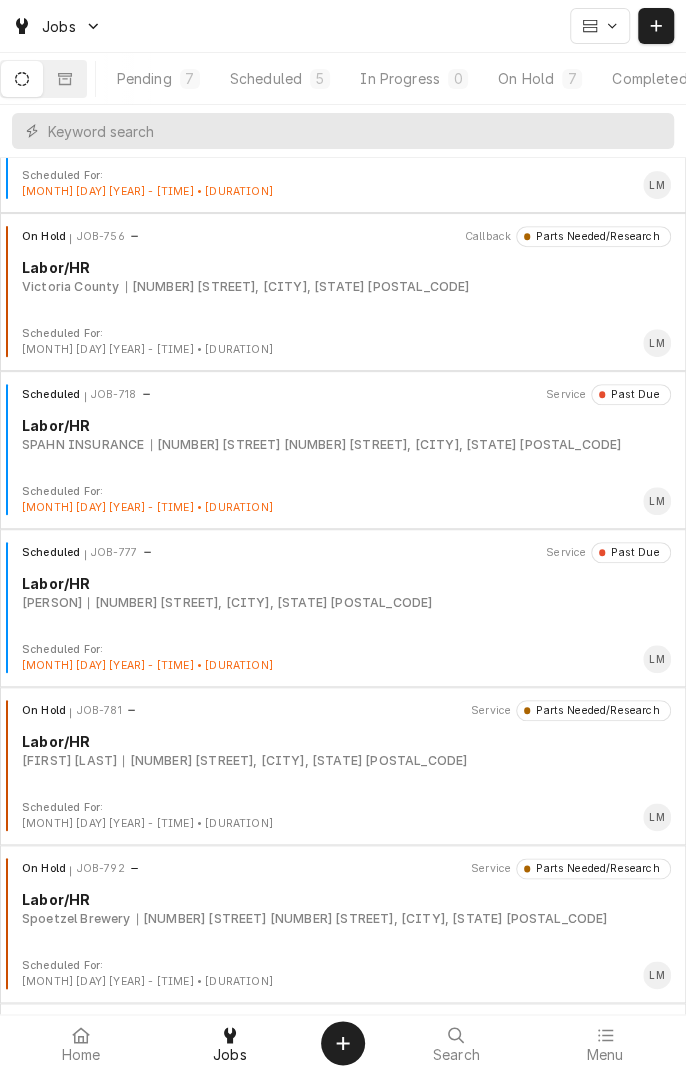 click on "On Hold" at bounding box center (526, 78) 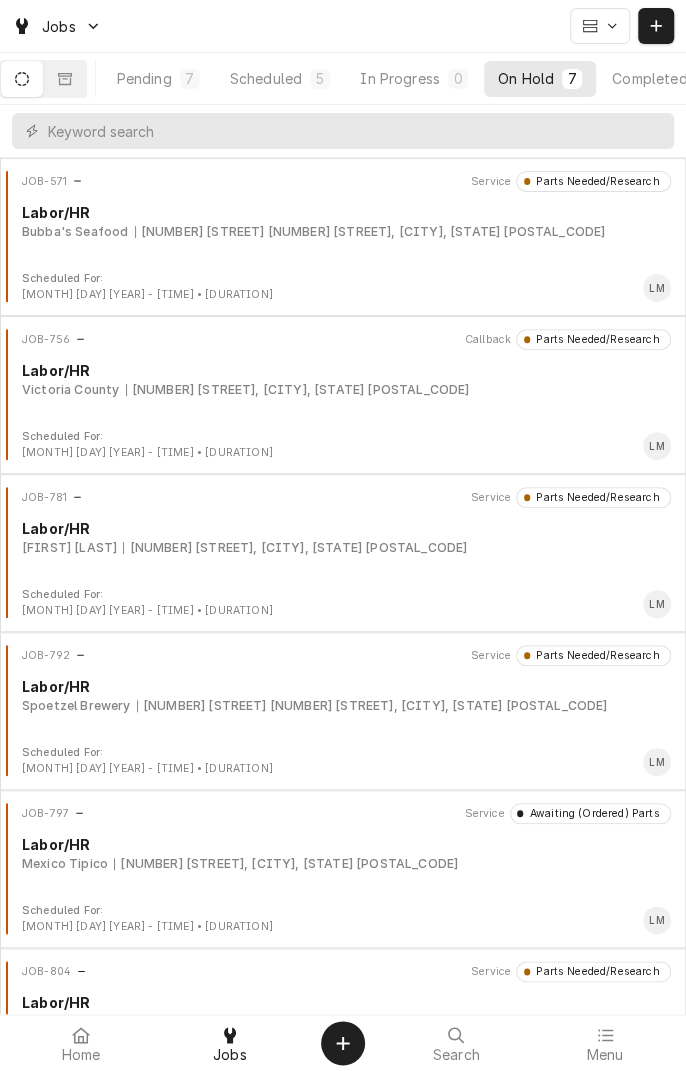 click on "[FIRST] [LAST] [NUMBER] [STREET], [CITY], [STATE] [POSTAL_CODE]" at bounding box center [346, 548] 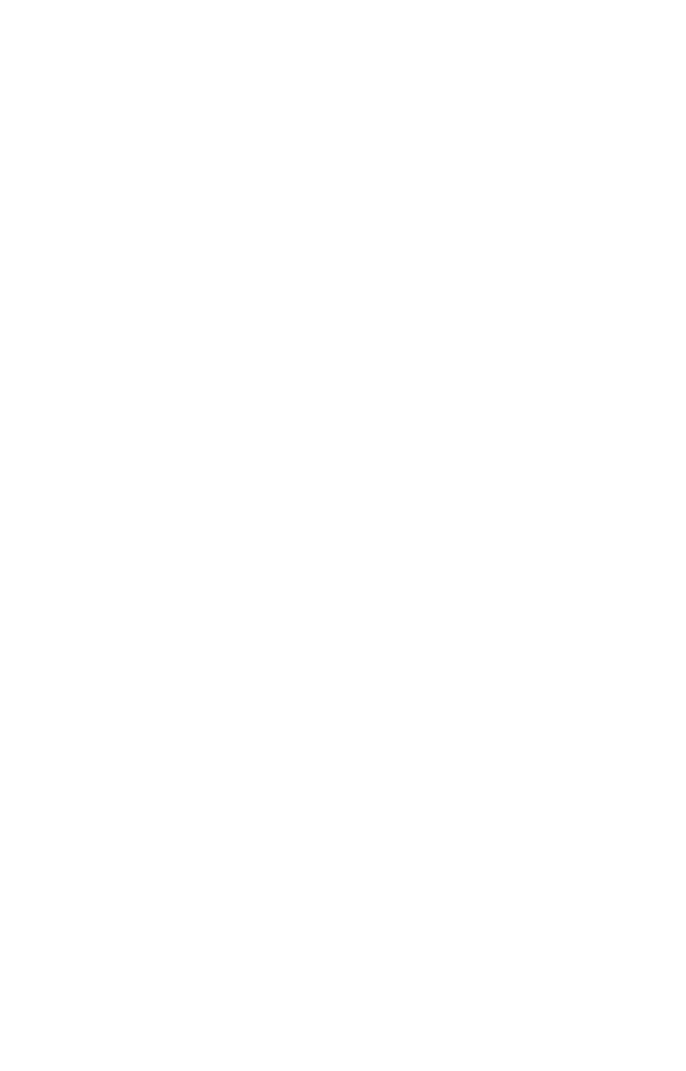scroll, scrollTop: 0, scrollLeft: 0, axis: both 